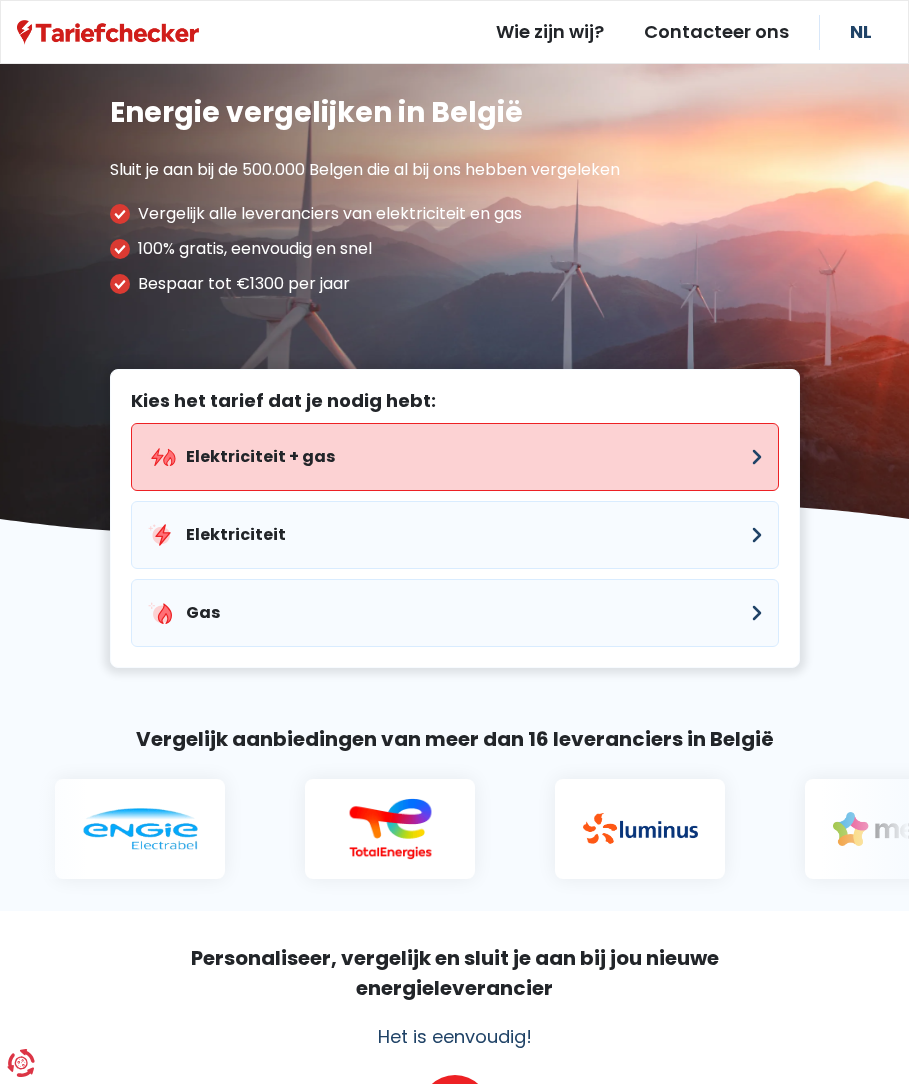 scroll, scrollTop: 0, scrollLeft: 0, axis: both 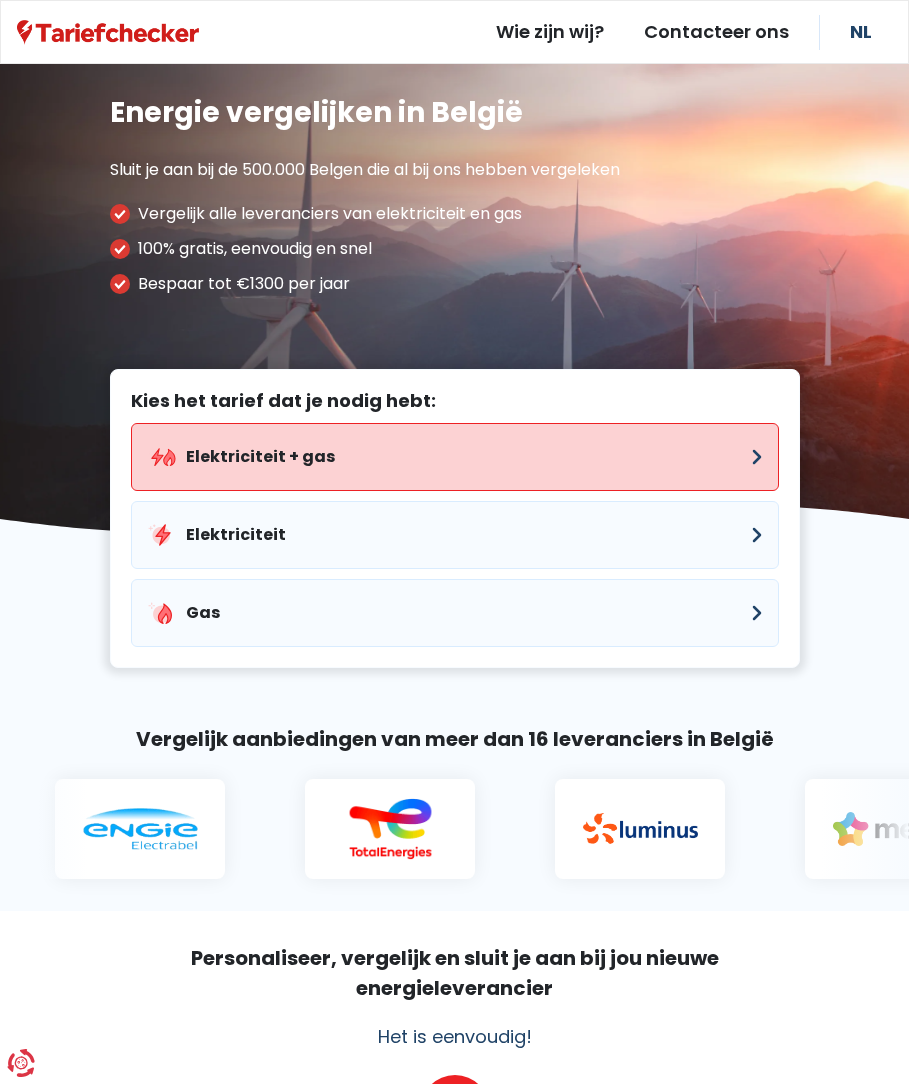 click on "Elektriciteit + gas" at bounding box center [455, 457] 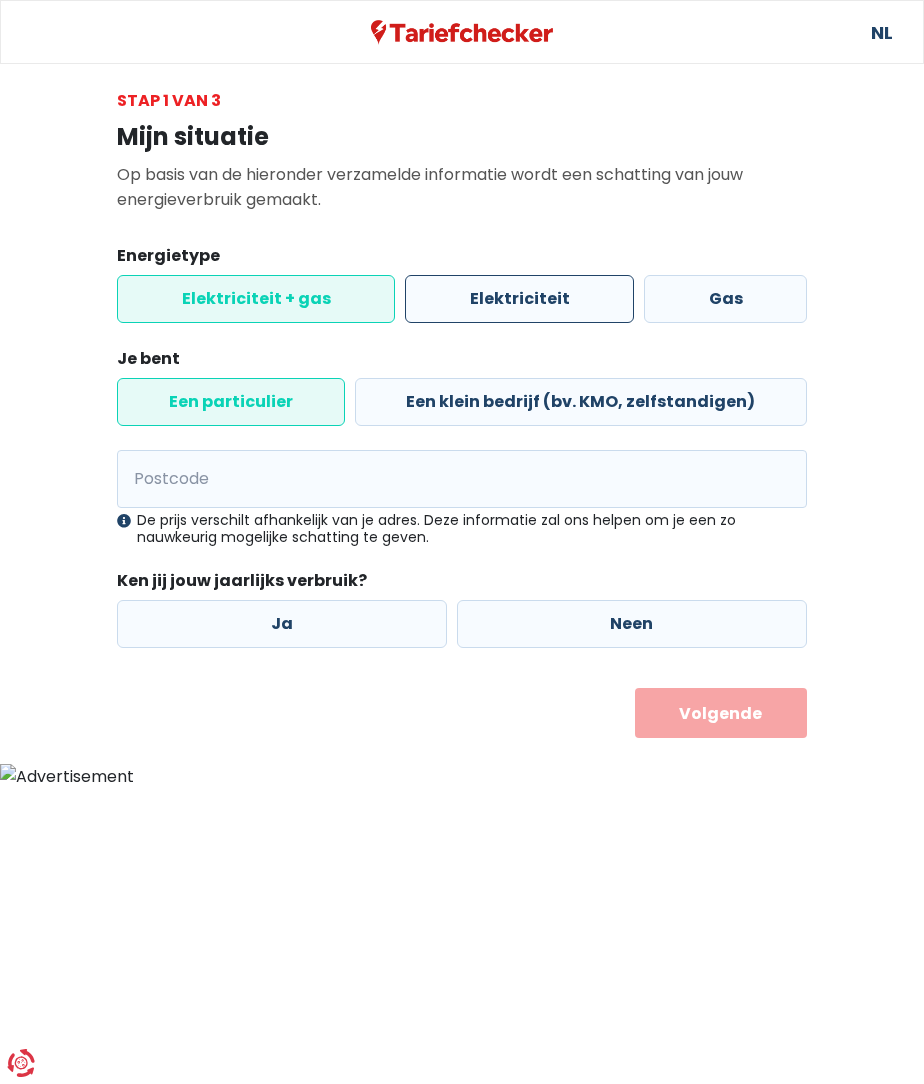 click on "Elektriciteit" at bounding box center (519, 299) 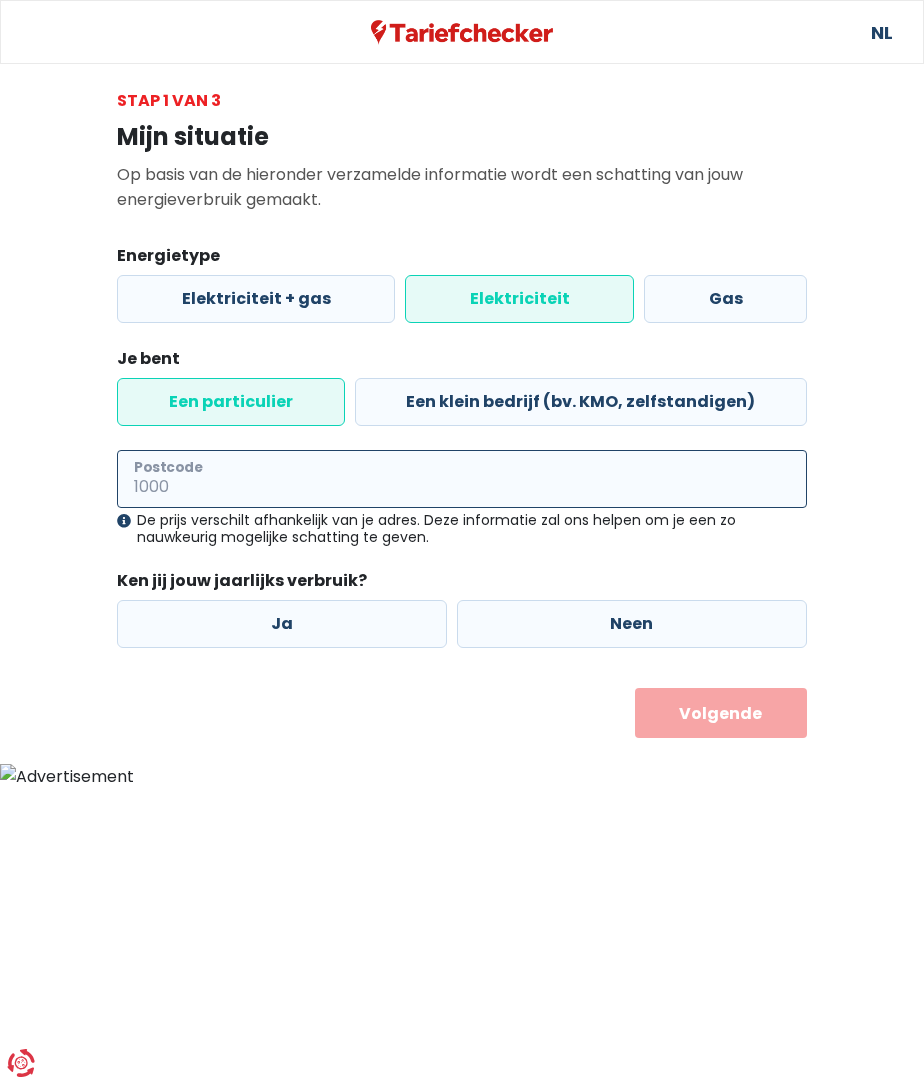 click on "Postcode" at bounding box center (462, 479) 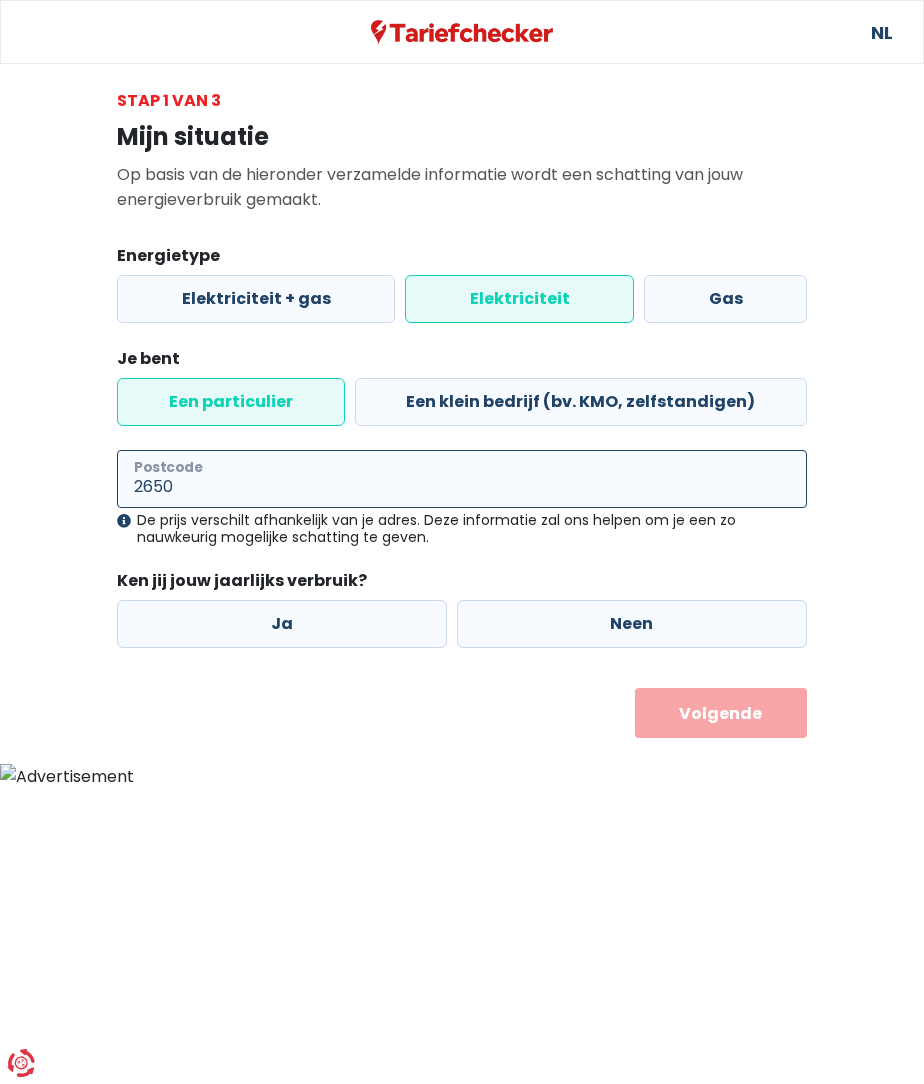 type on "2650" 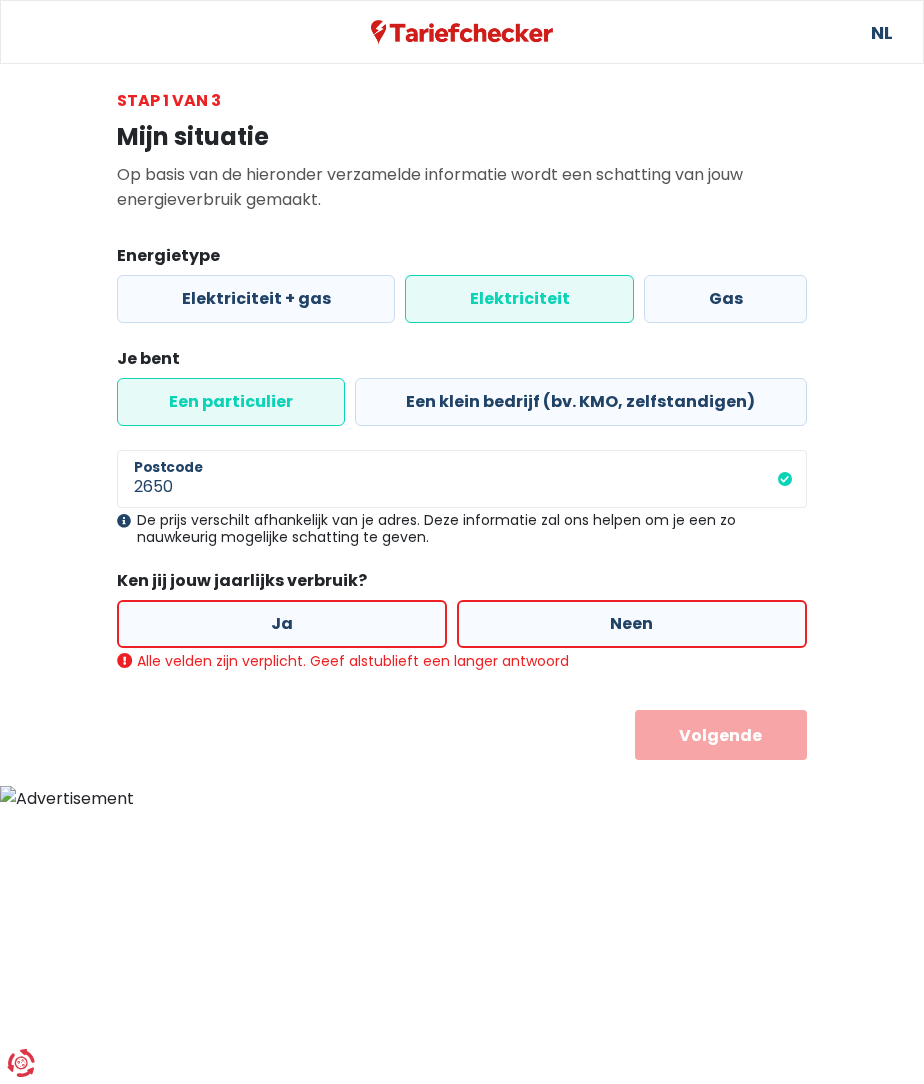 click on "Neen" at bounding box center (632, 624) 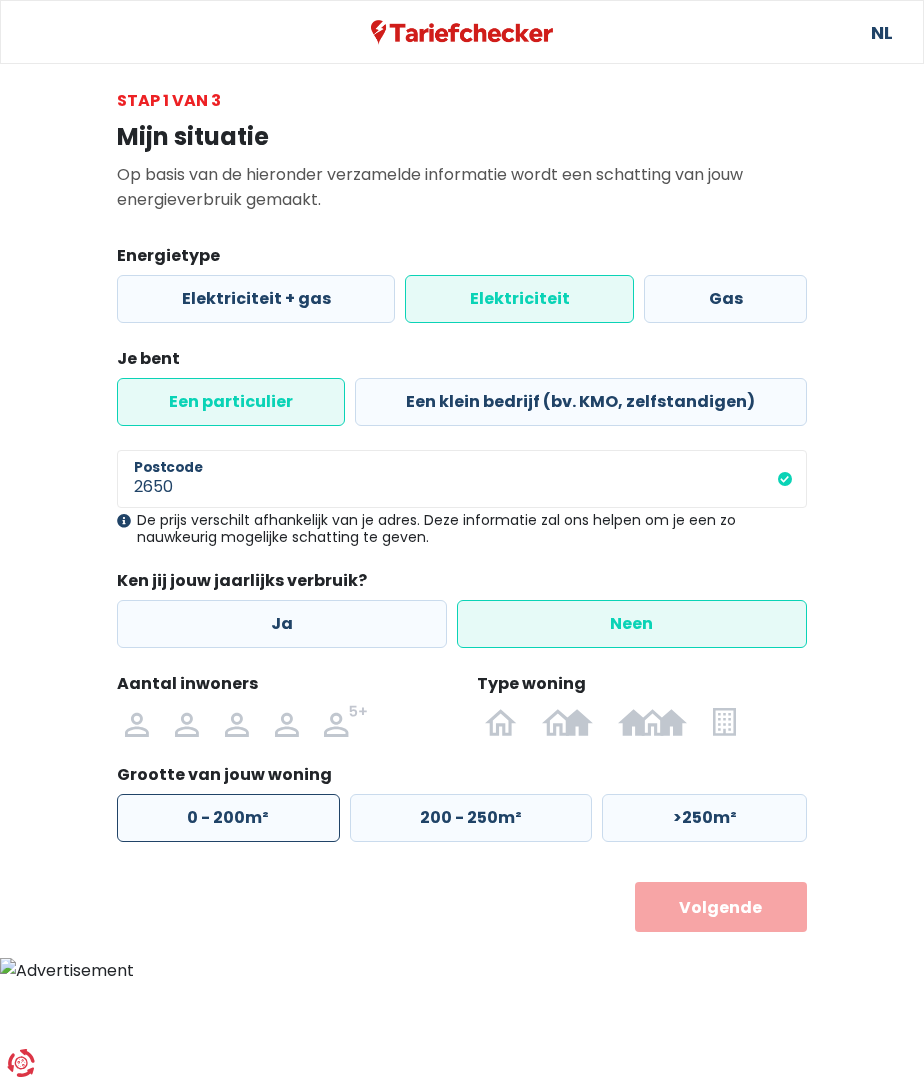 click on "0 - 200m²" at bounding box center (228, 818) 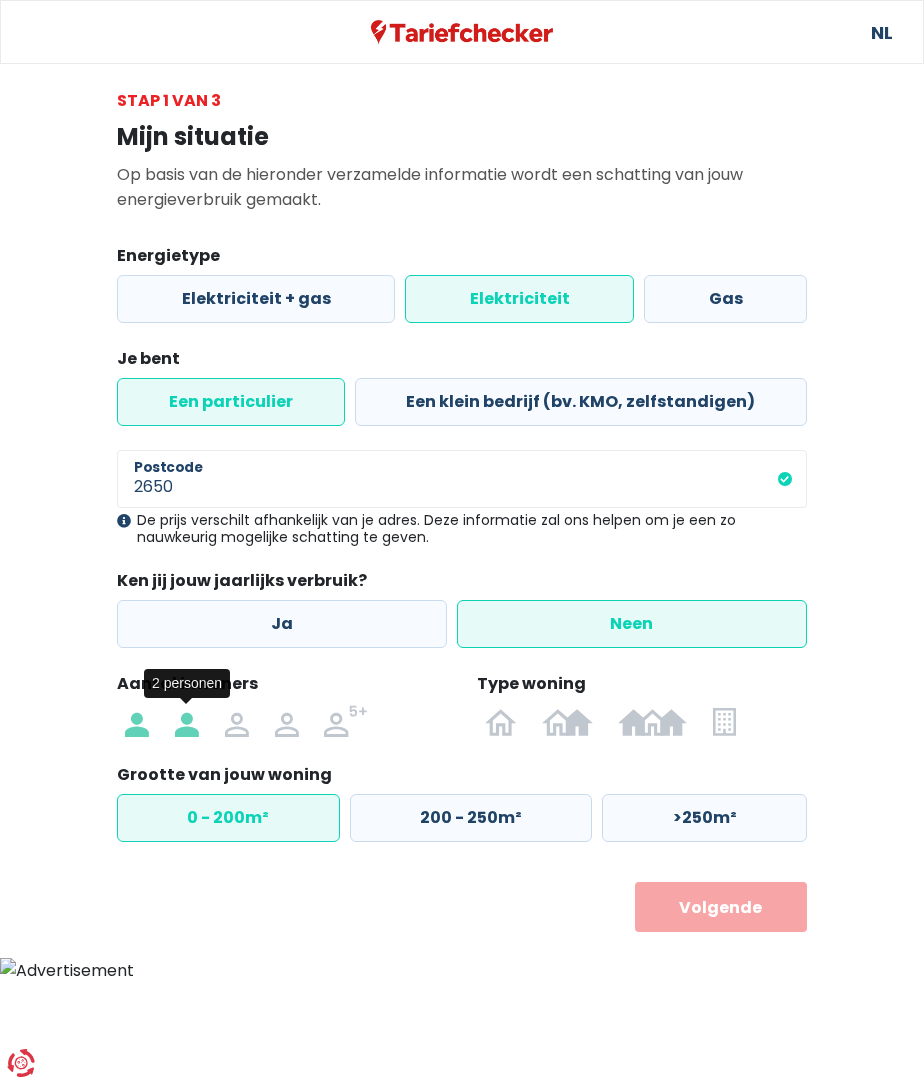 click at bounding box center (187, 721) 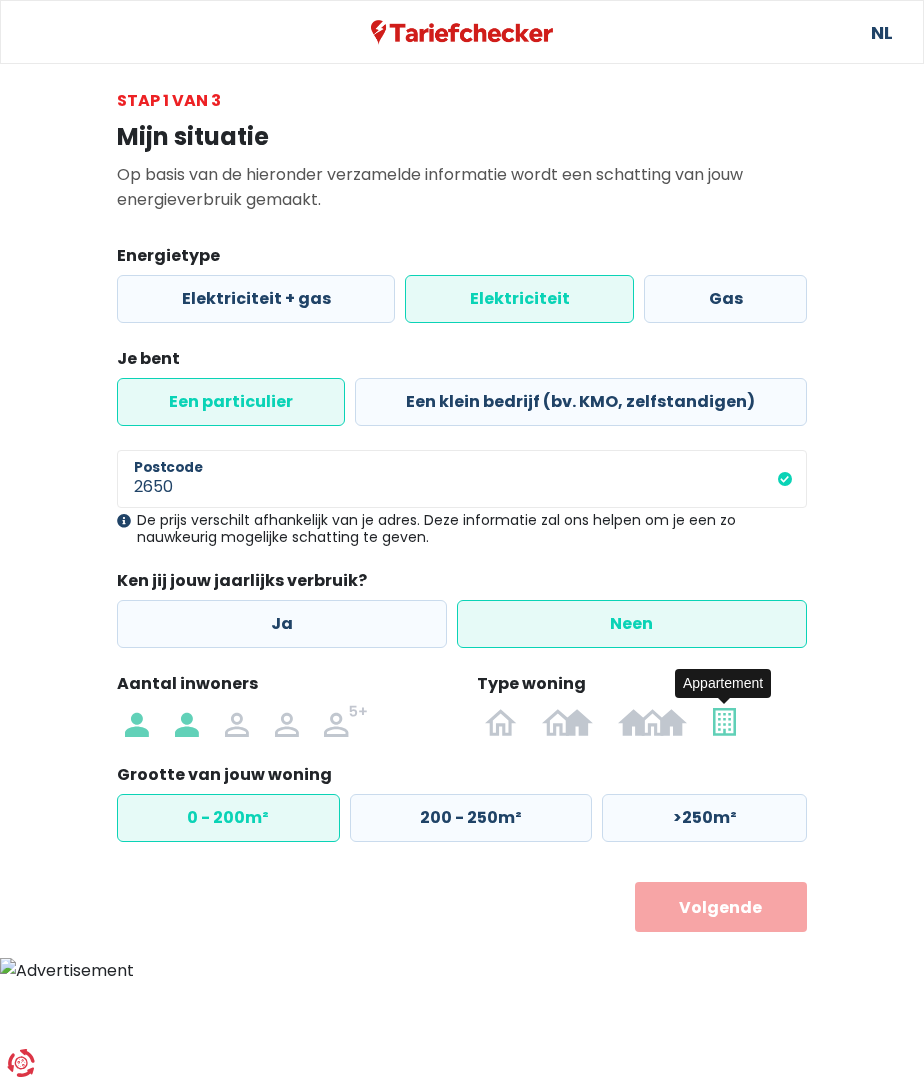 click at bounding box center [724, 721] 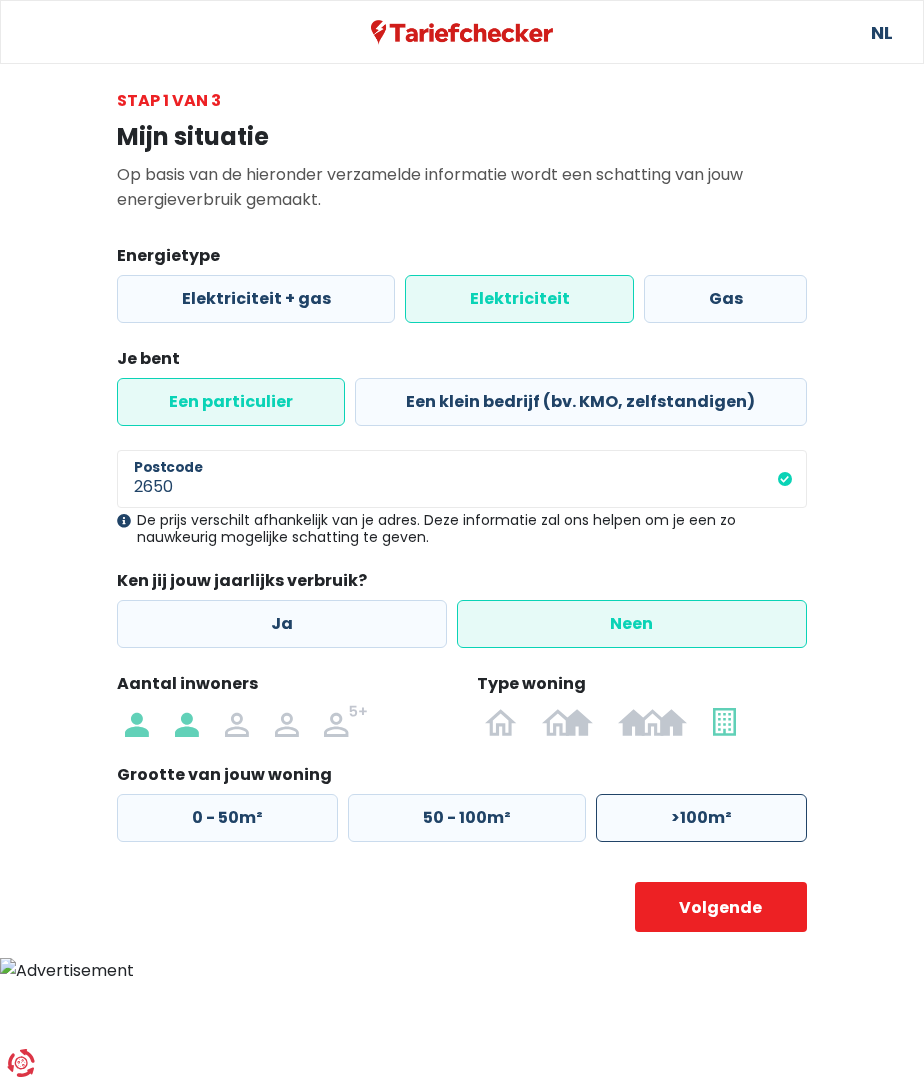 click on ">100m²" at bounding box center [701, 818] 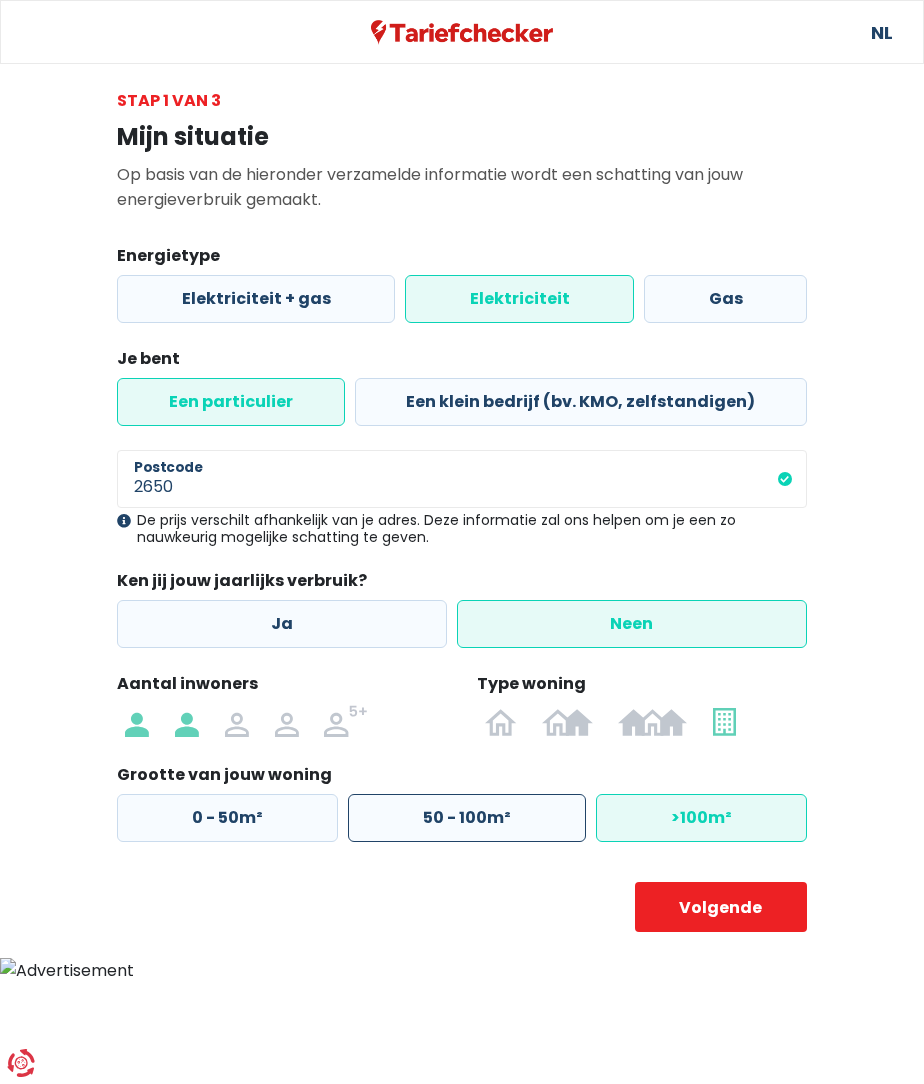 click on "50 - 100m²" at bounding box center (467, 818) 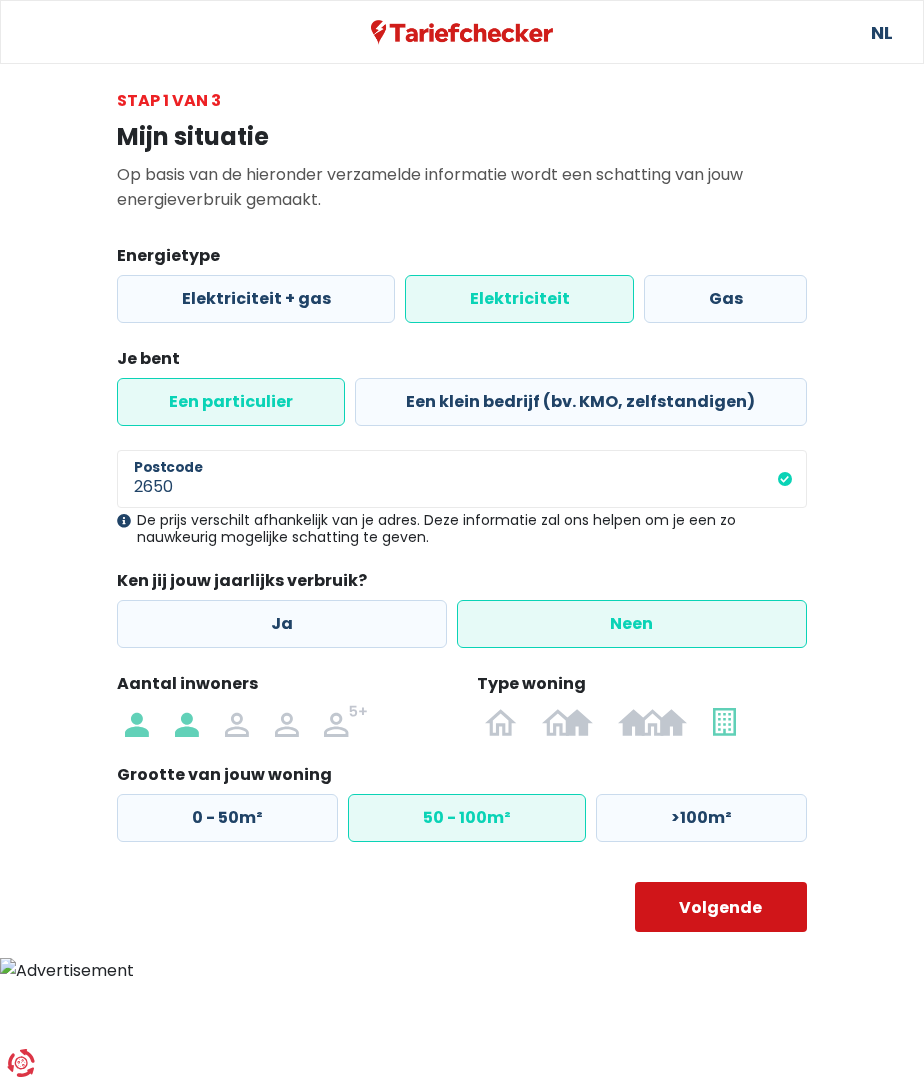 click on "Volgende" at bounding box center [721, 907] 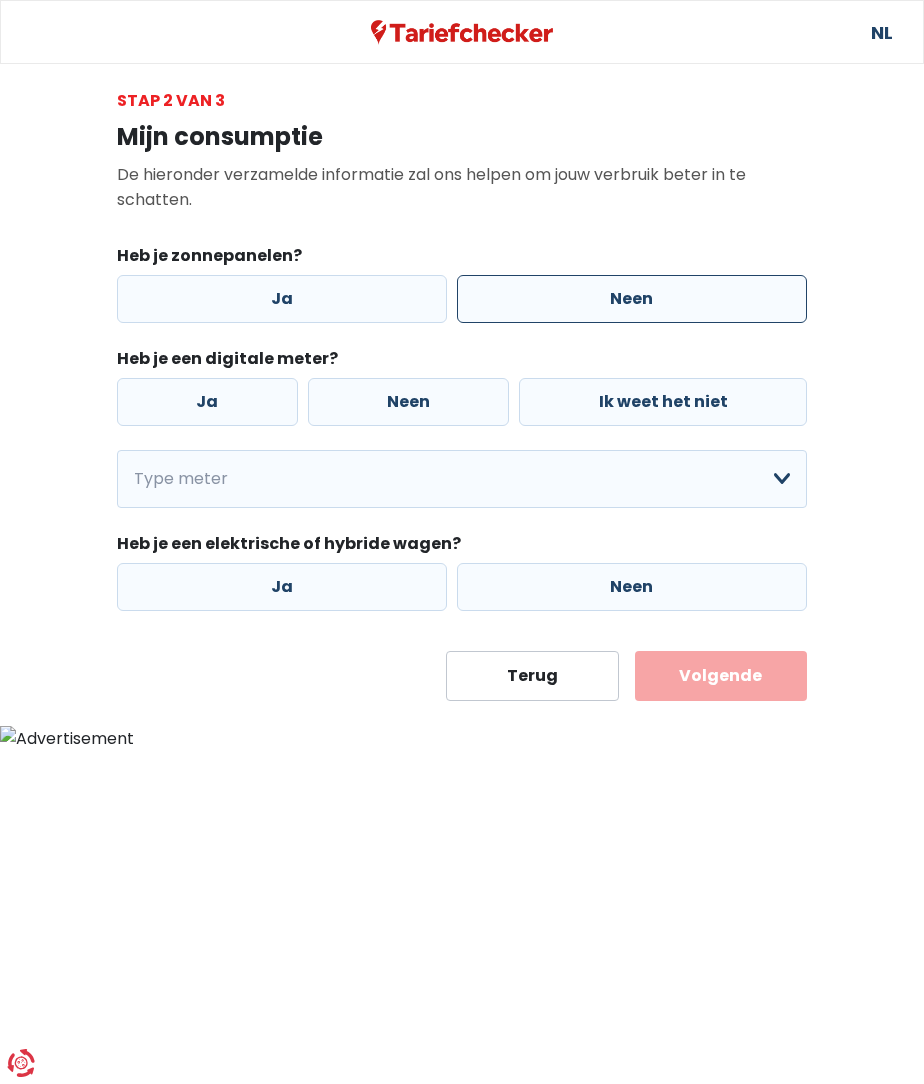 click on "Neen" at bounding box center (632, 299) 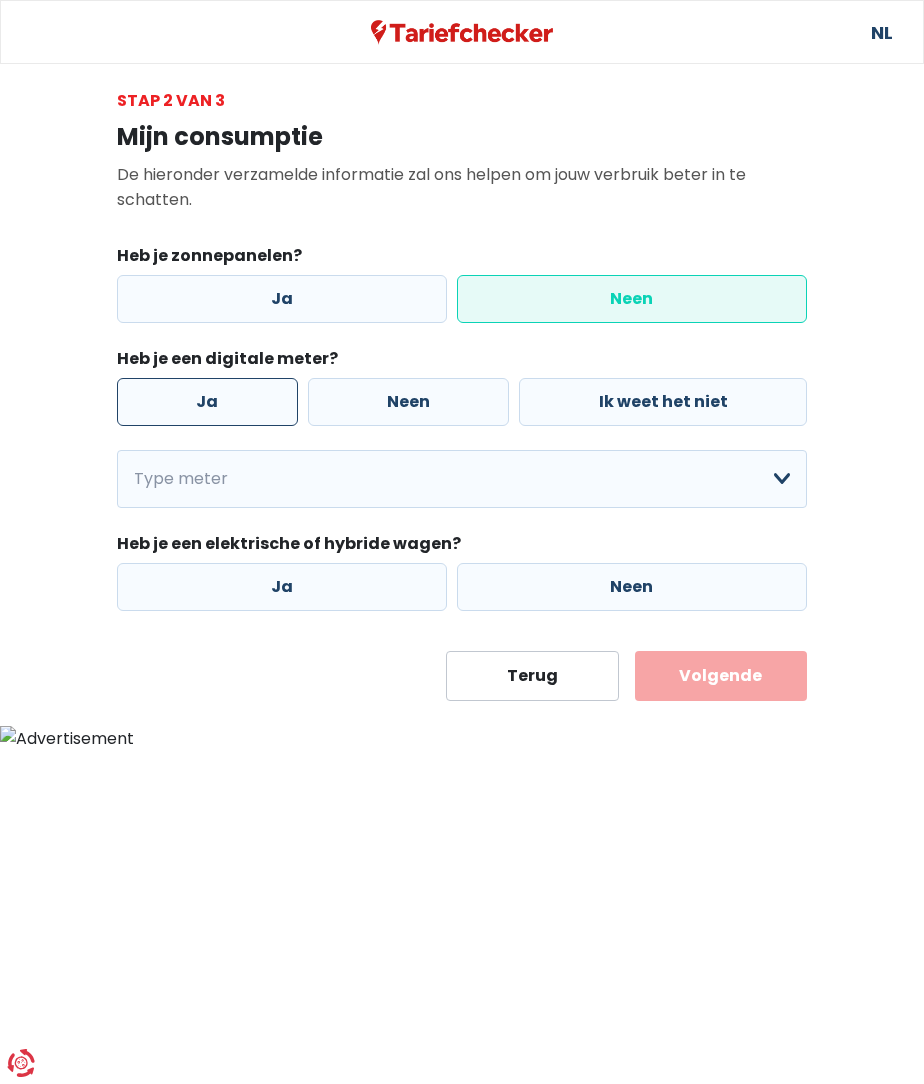click on "Ja" at bounding box center (207, 402) 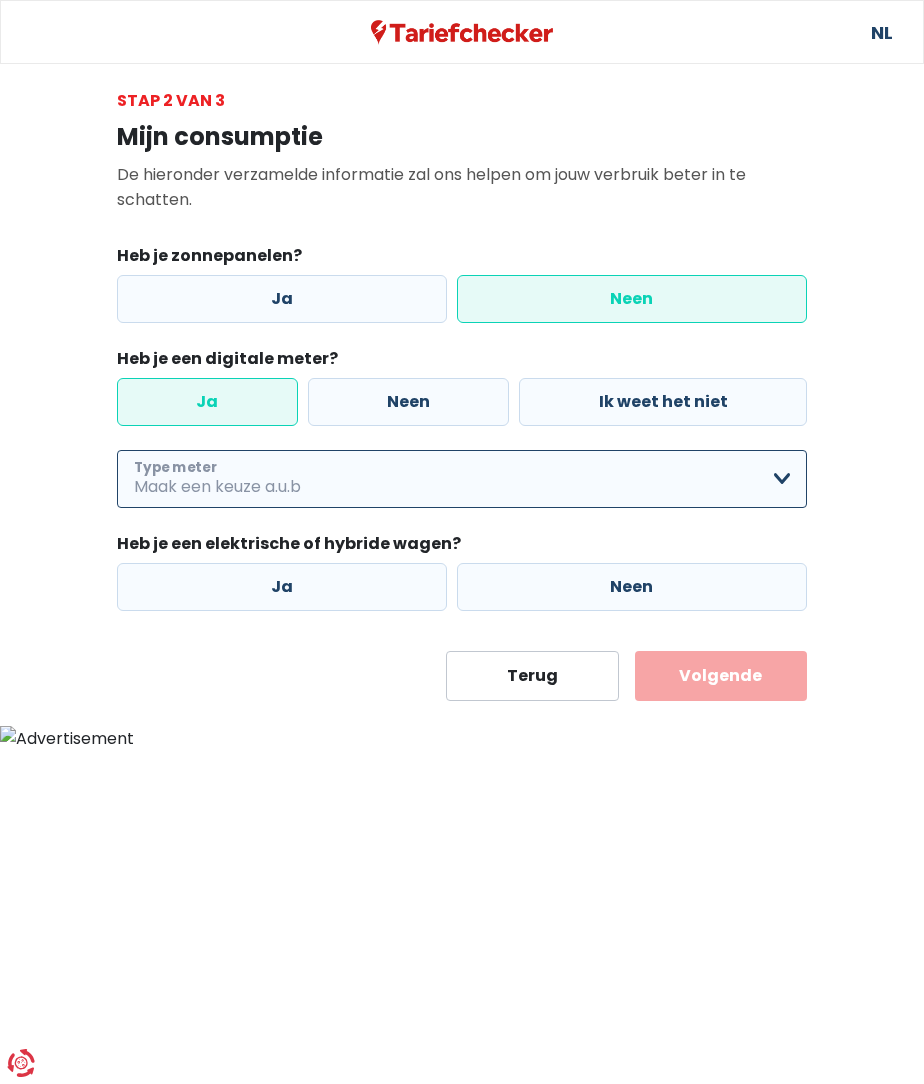 click on "Enkelvoudig Tweevoudig Enkelvoudig + uitsluitend nachttarief Tweevoudig + uitsluitend nachttarief Ik weet het niet
Maak een keuze a.u.b" at bounding box center [462, 479] 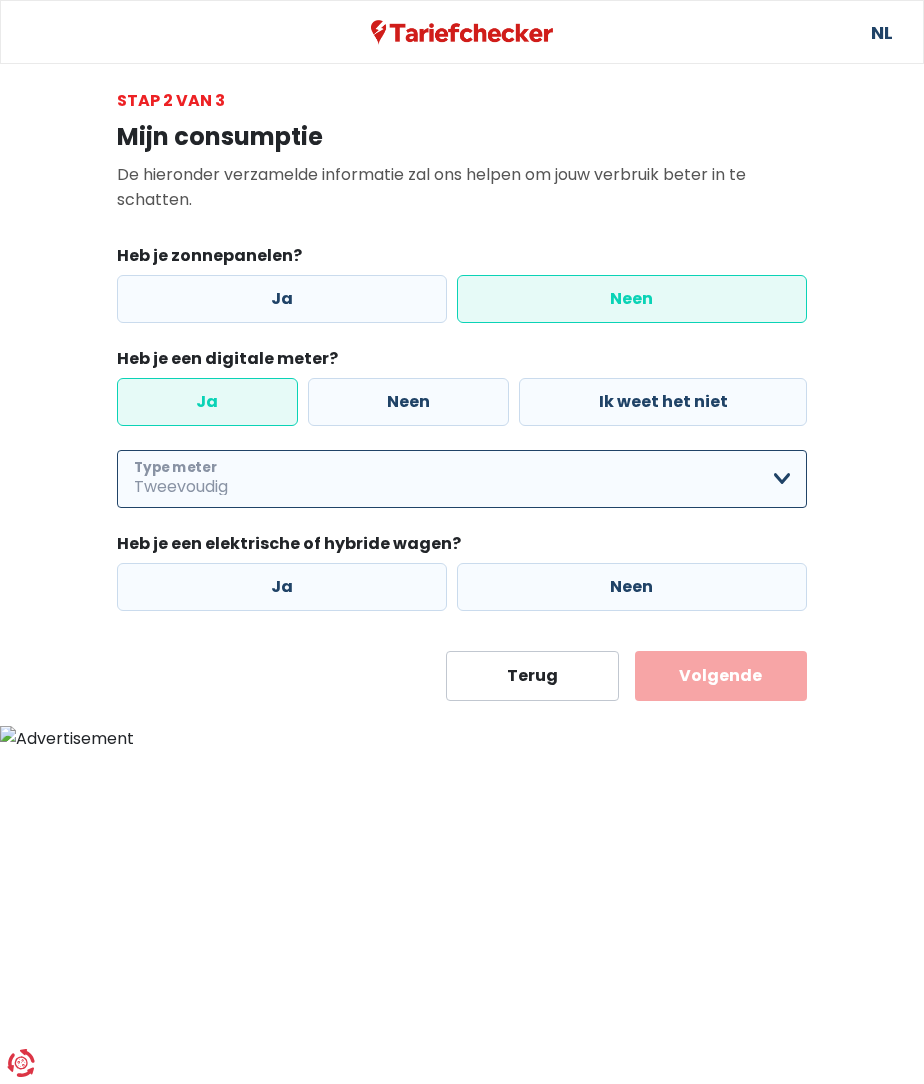 click on "Enkelvoudig Tweevoudig Enkelvoudig + uitsluitend nachttarief Tweevoudig + uitsluitend nachttarief Ik weet het niet
Maak een keuze a.u.b" at bounding box center [462, 479] 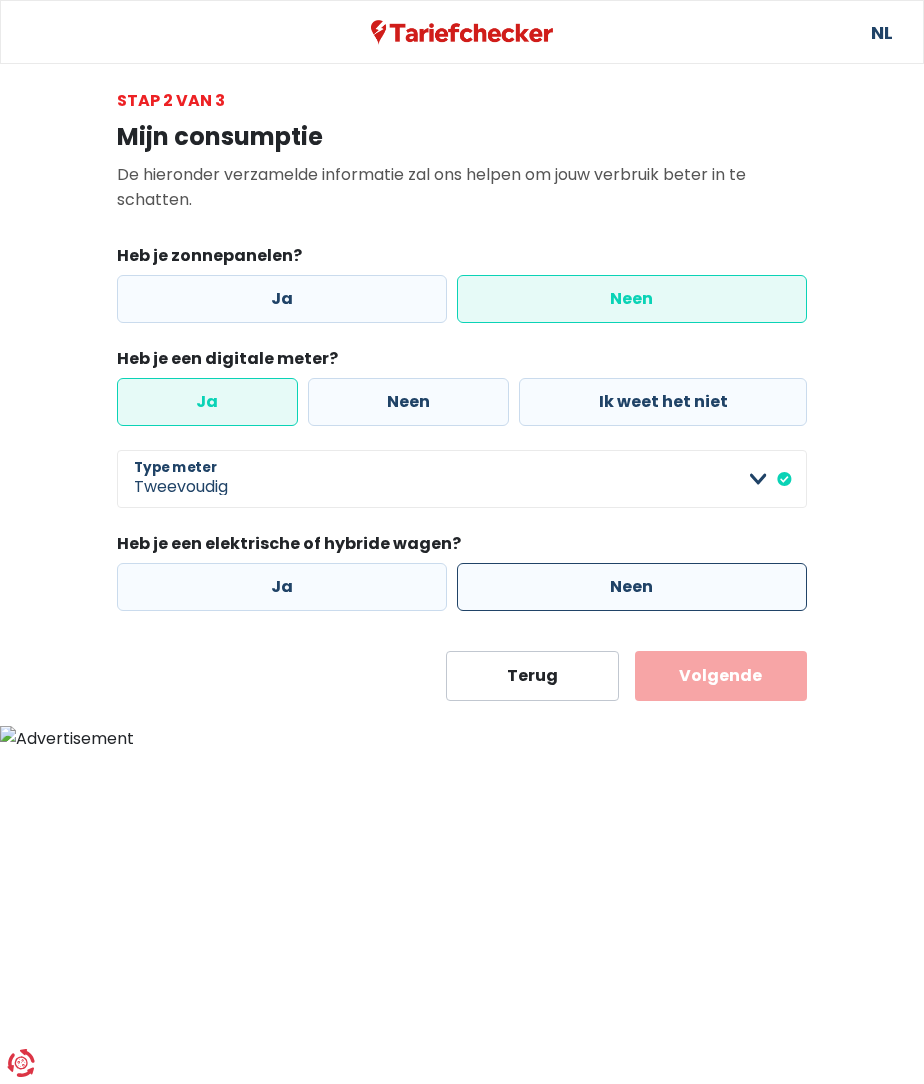 click on "Neen" at bounding box center [632, 587] 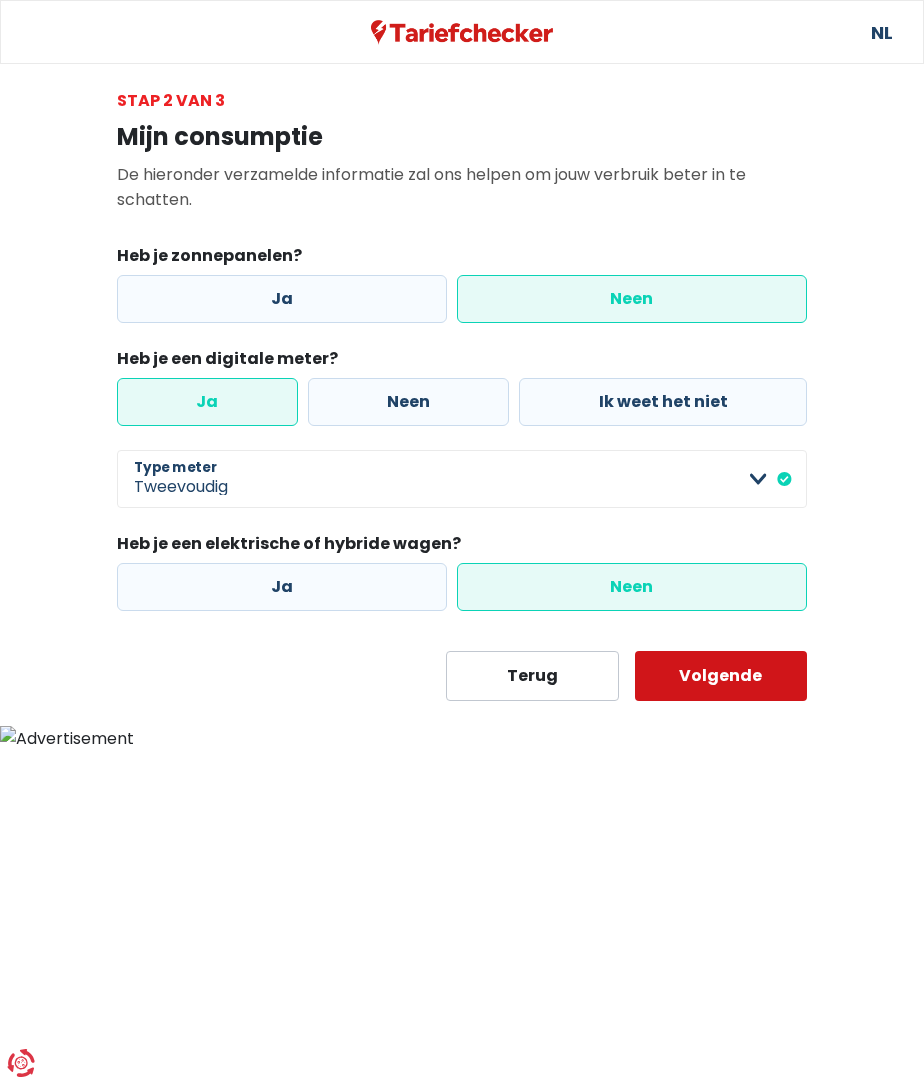 click on "Volgende" at bounding box center (721, 676) 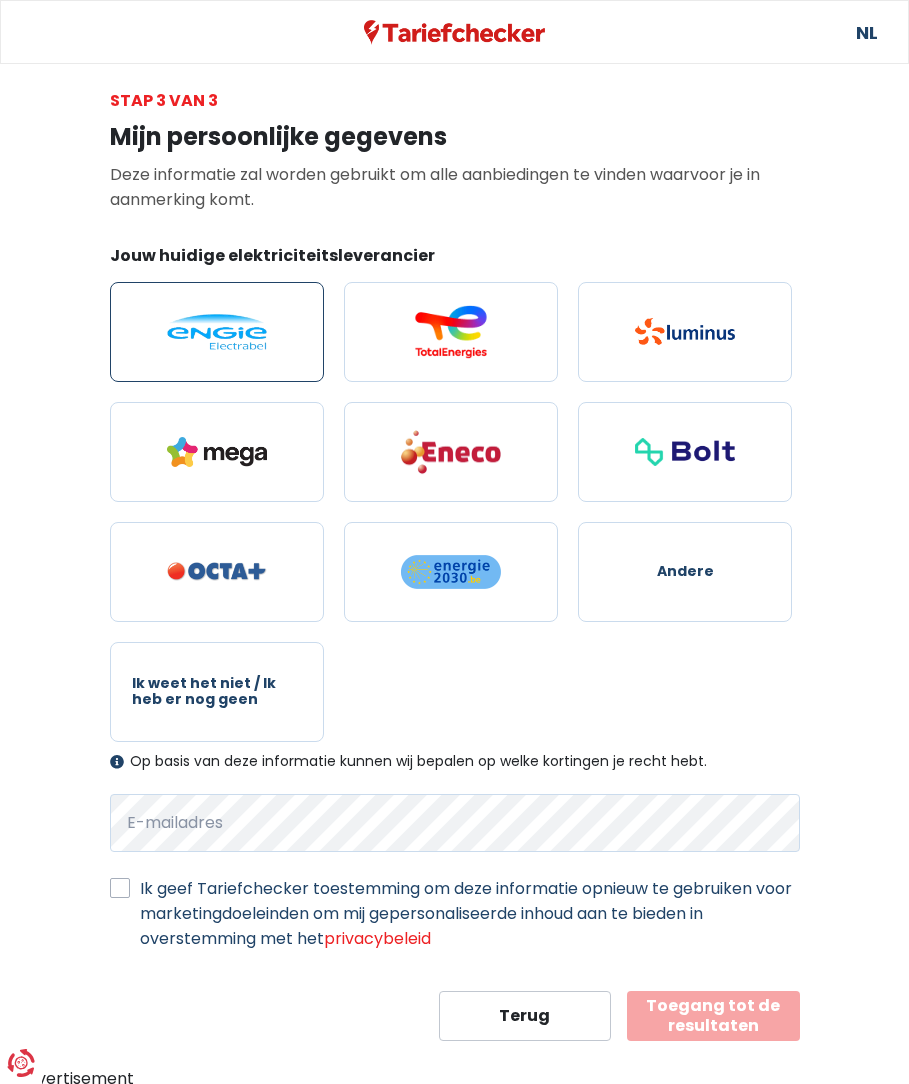 click at bounding box center (217, 332) 